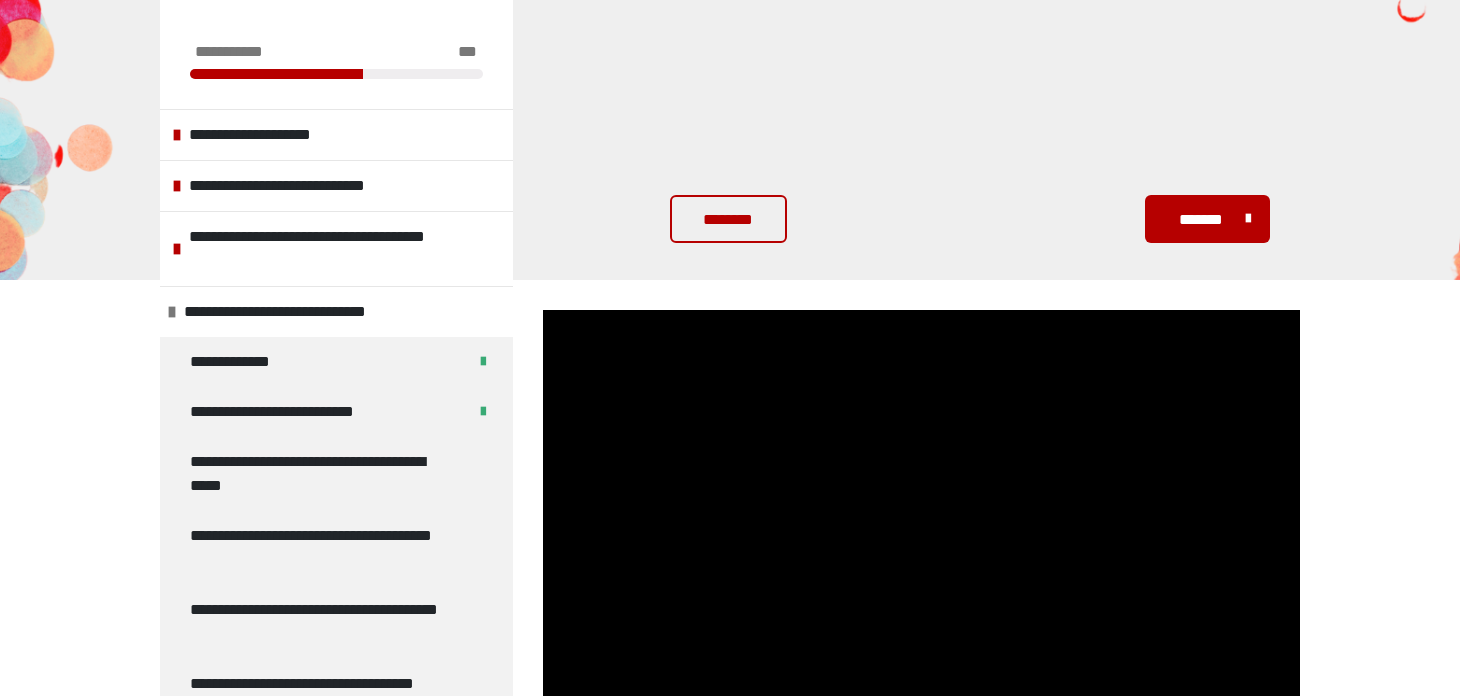 scroll, scrollTop: 270, scrollLeft: 0, axis: vertical 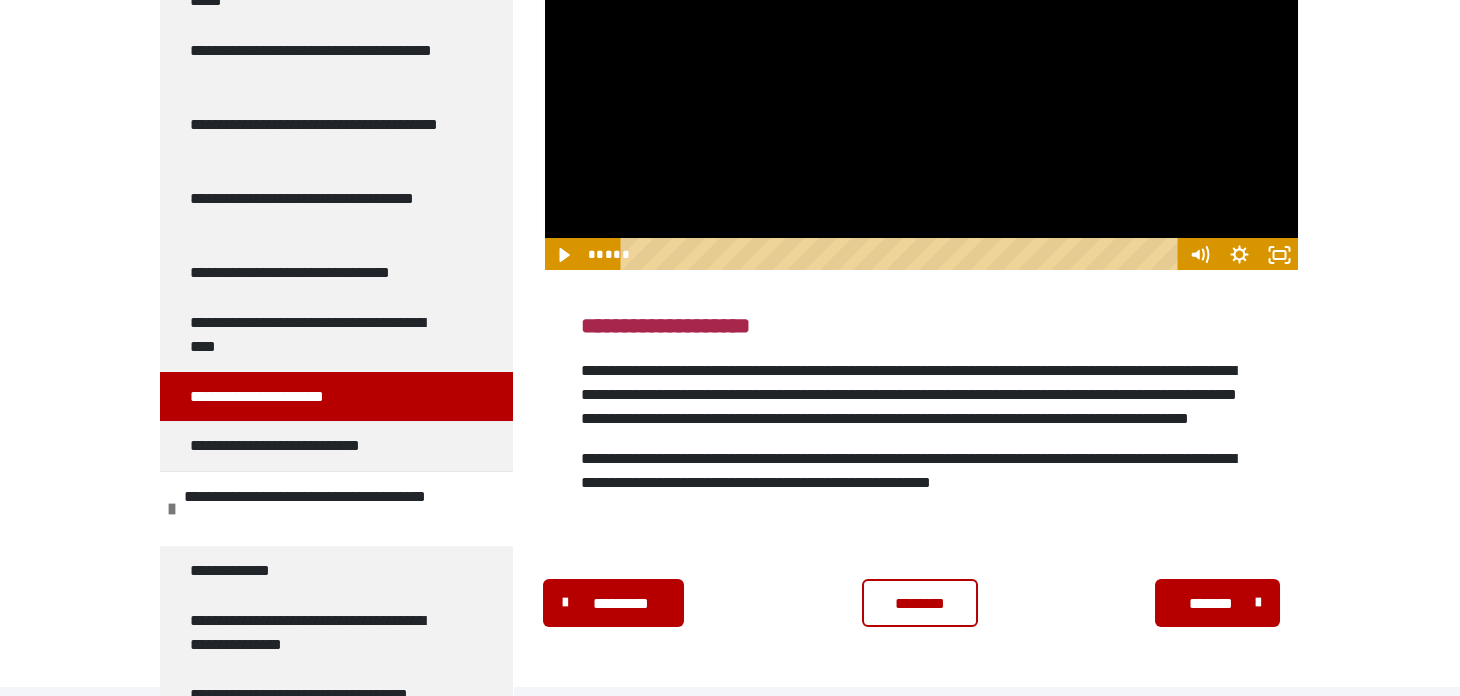 type 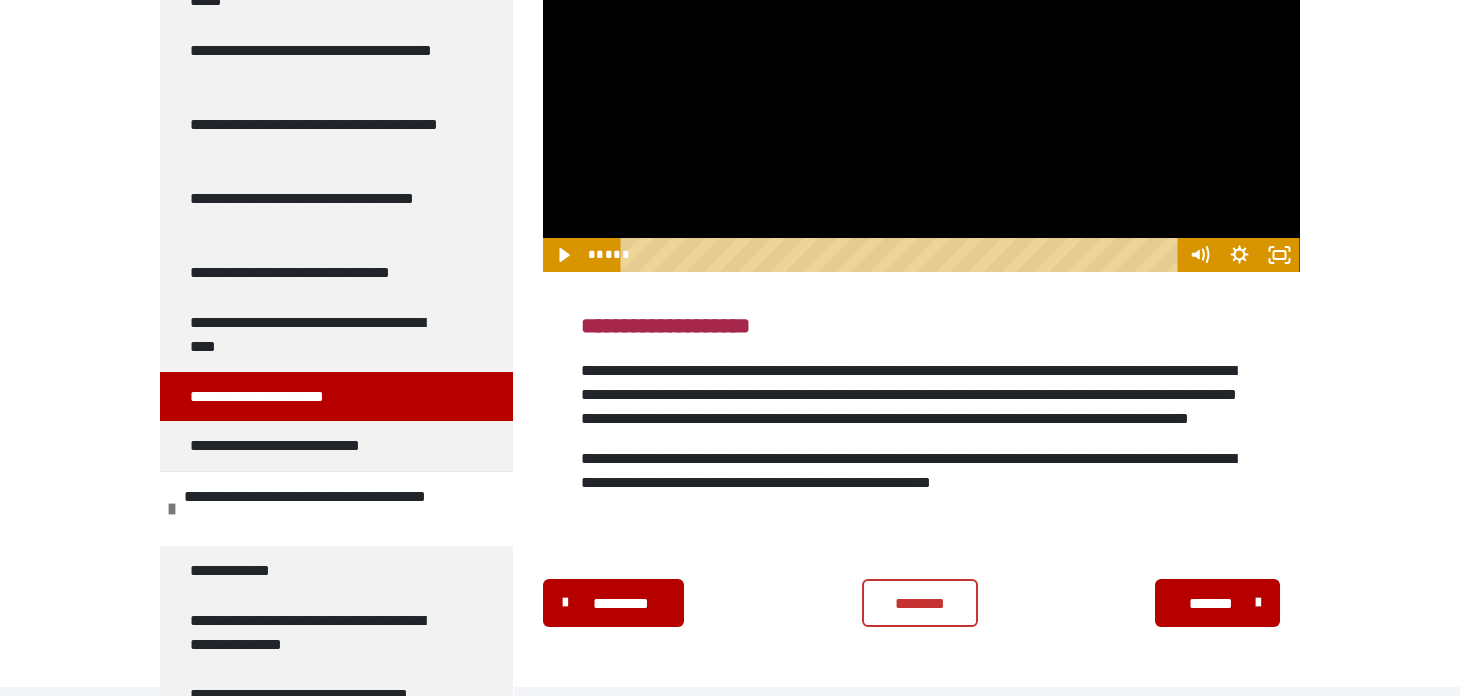 click on "********" at bounding box center (920, 604) 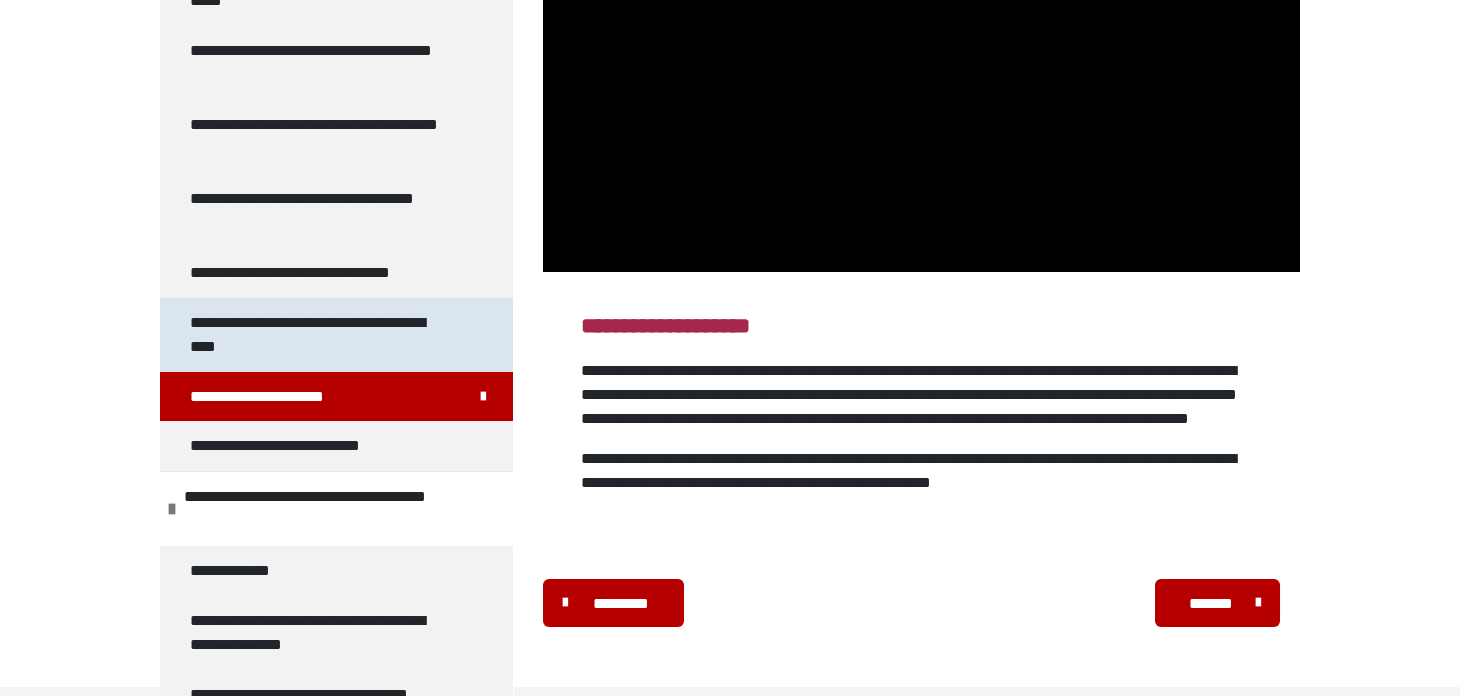 click on "**********" at bounding box center (321, 335) 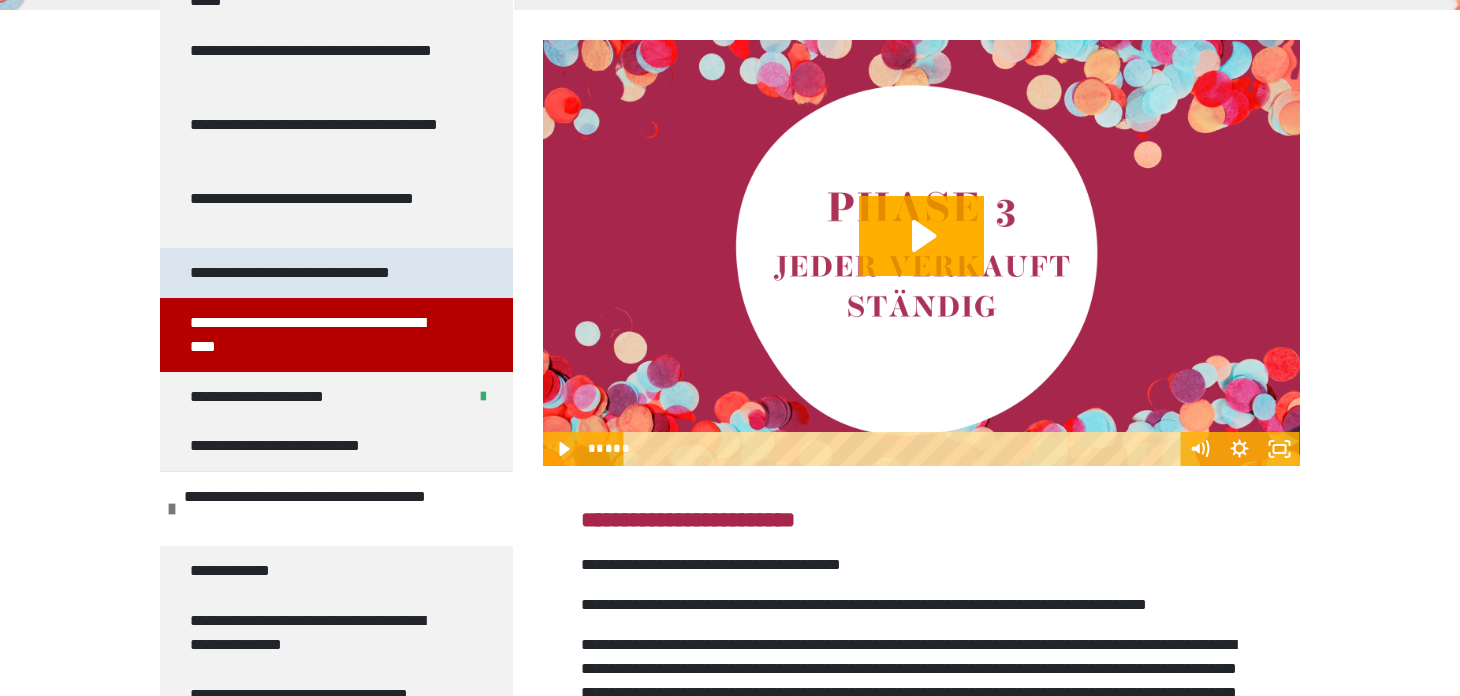 click on "**********" at bounding box center (306, 273) 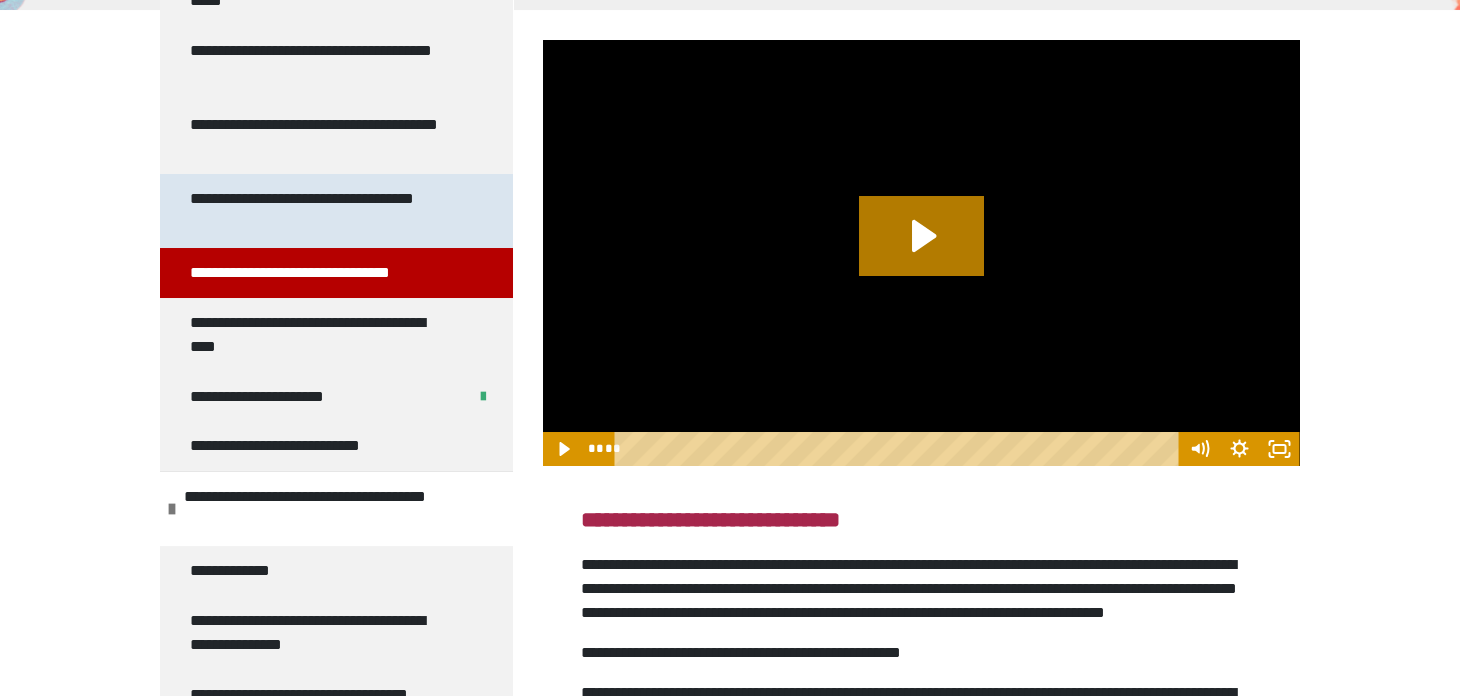 click on "**********" at bounding box center (321, 211) 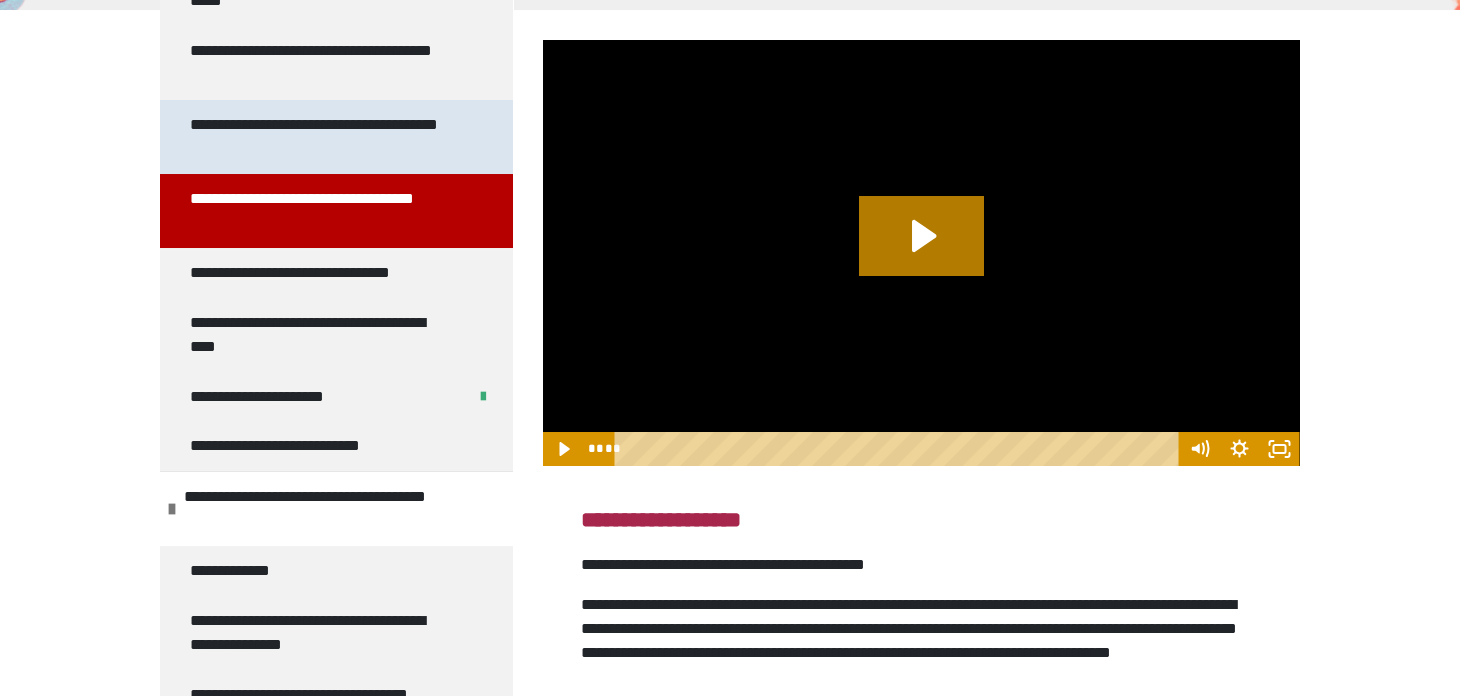 click on "**********" at bounding box center (321, 137) 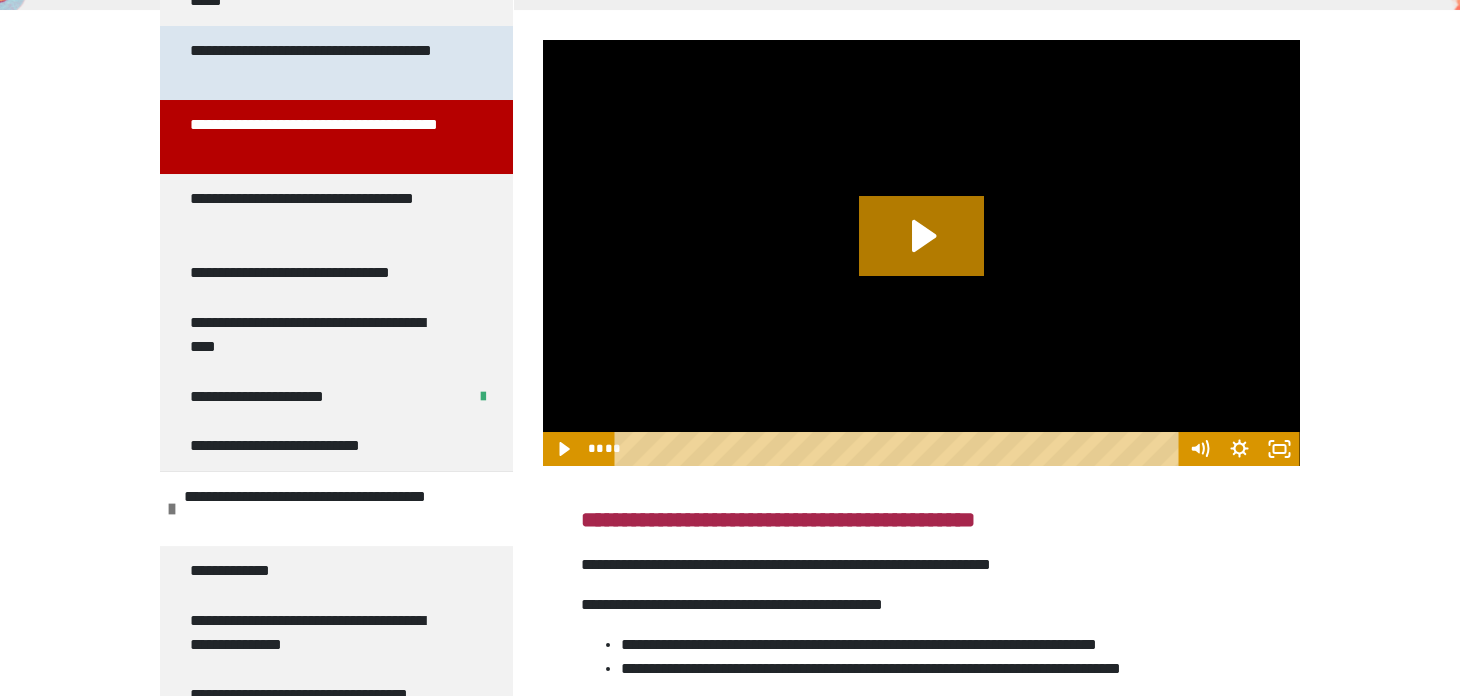 click on "**********" at bounding box center [321, 63] 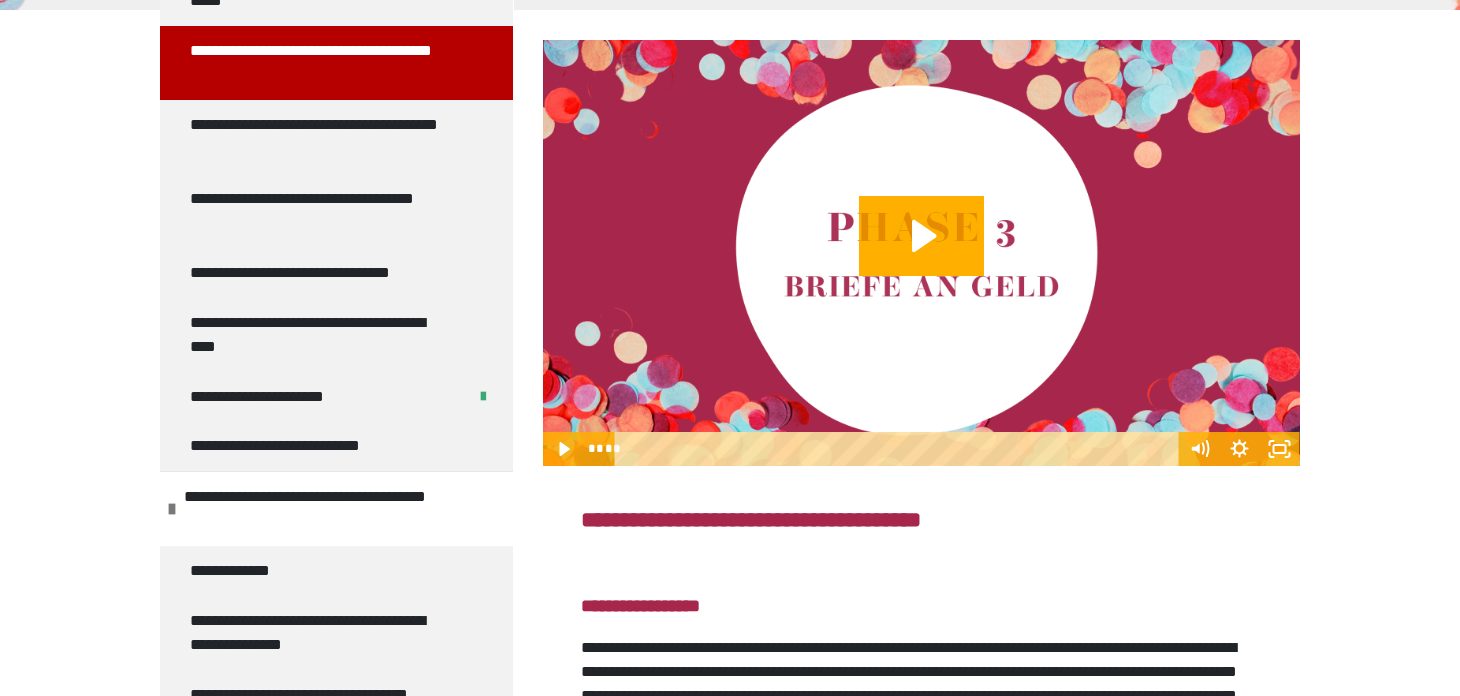 scroll, scrollTop: 751, scrollLeft: 0, axis: vertical 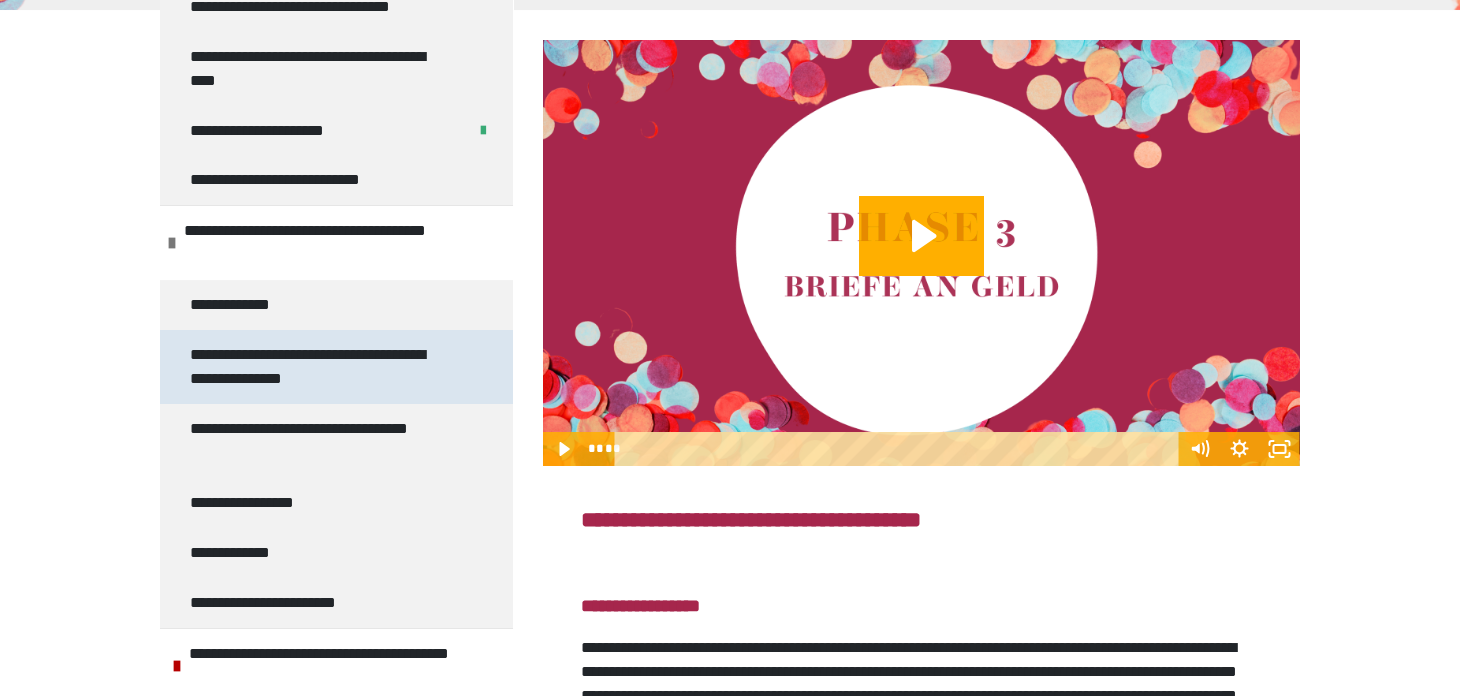 click on "**********" at bounding box center (321, 367) 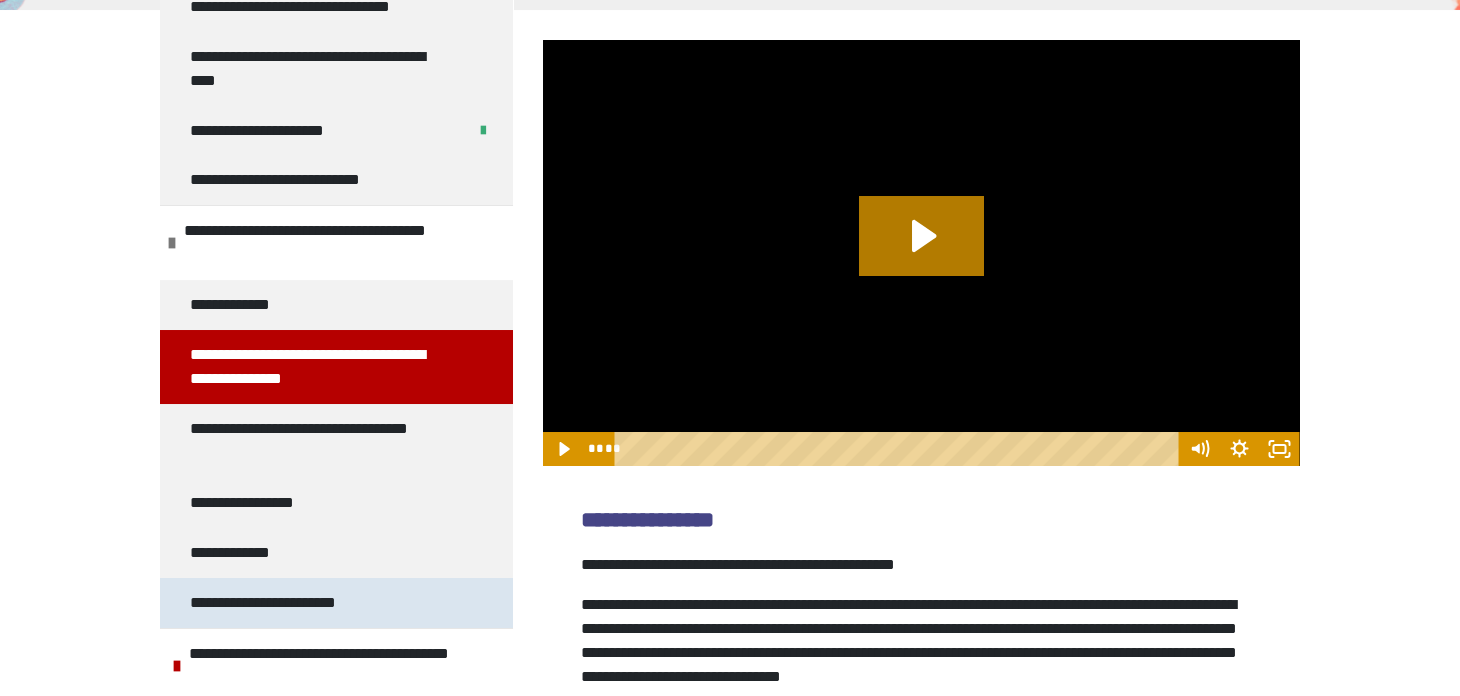 click on "**********" at bounding box center [273, 603] 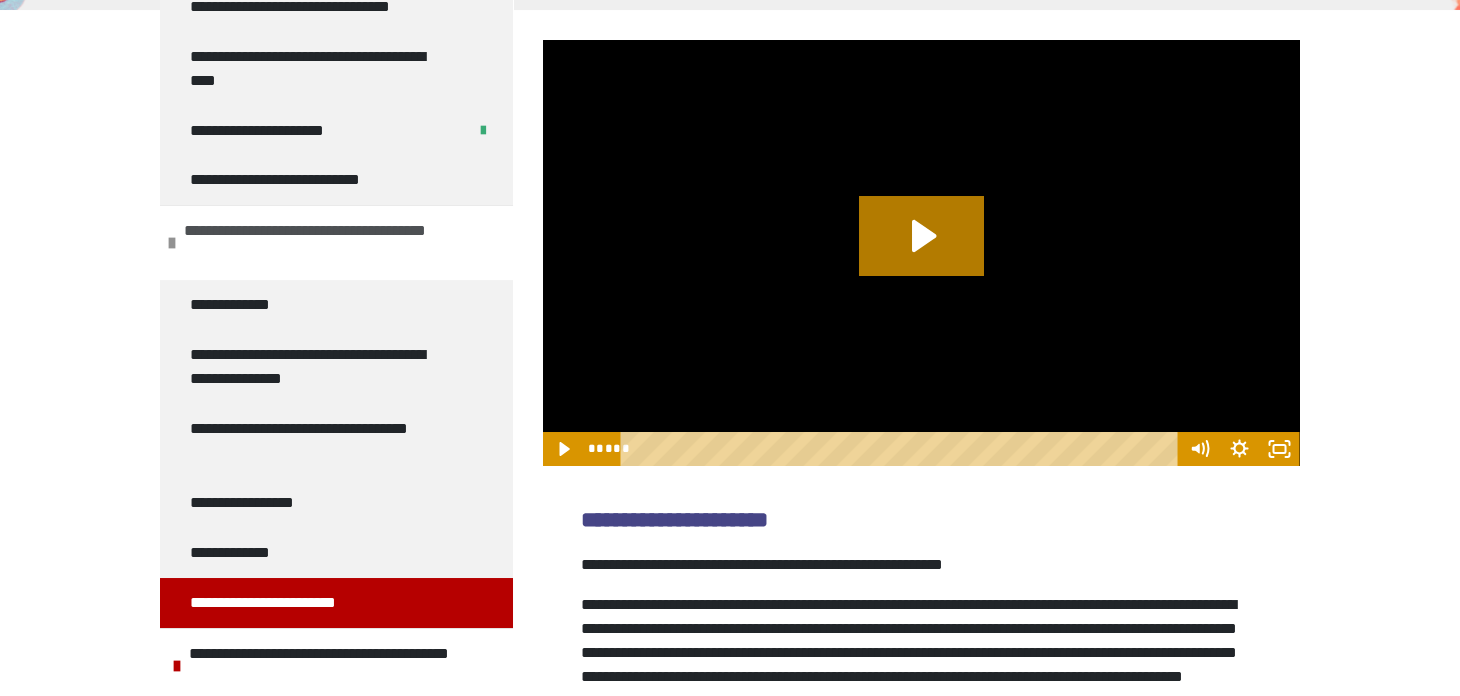 click at bounding box center (172, 243) 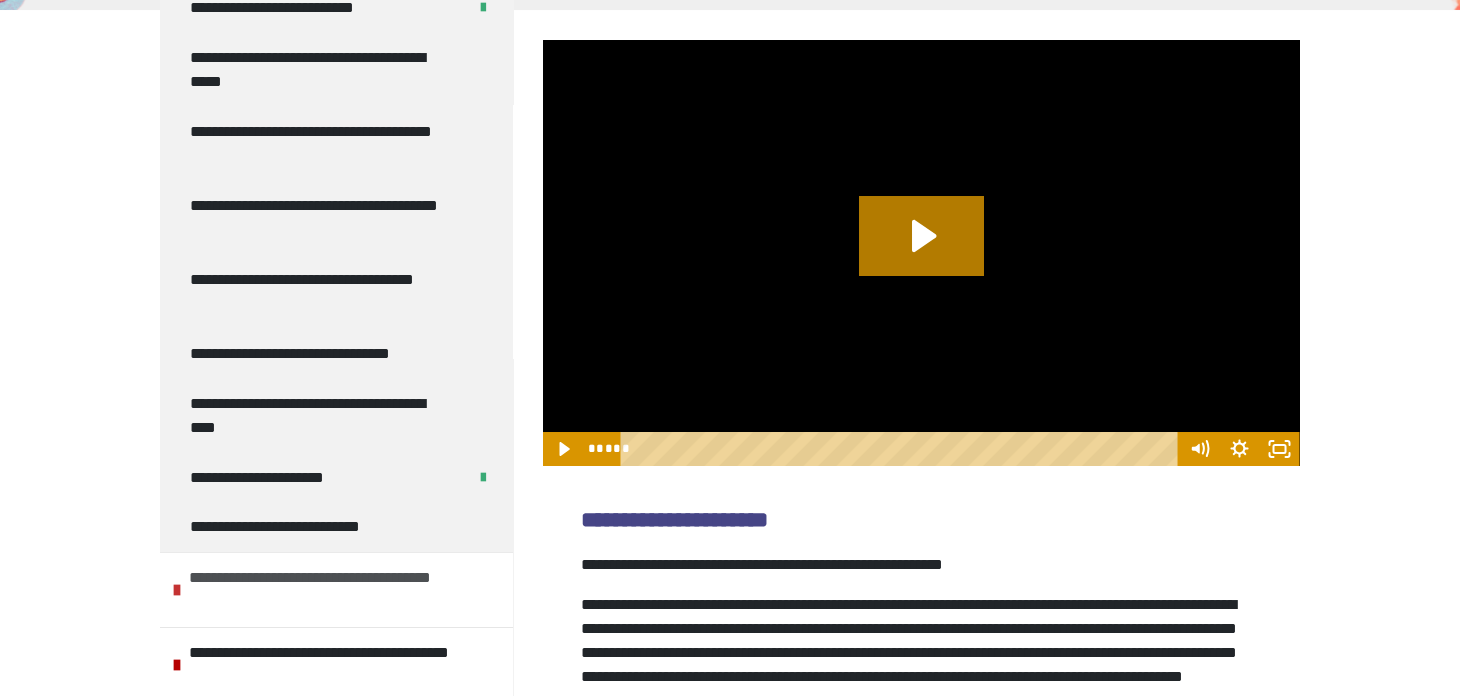 scroll, scrollTop: 403, scrollLeft: 0, axis: vertical 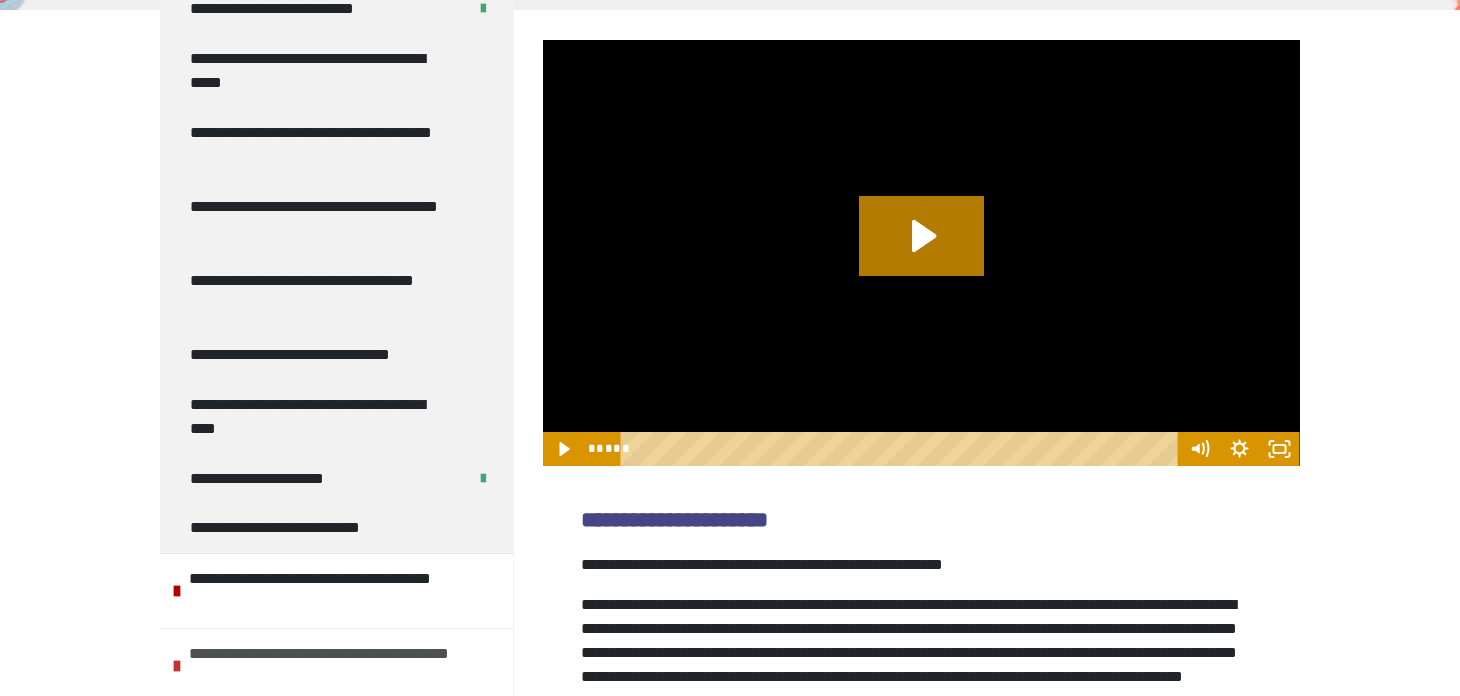 click on "**********" at bounding box center [338, 666] 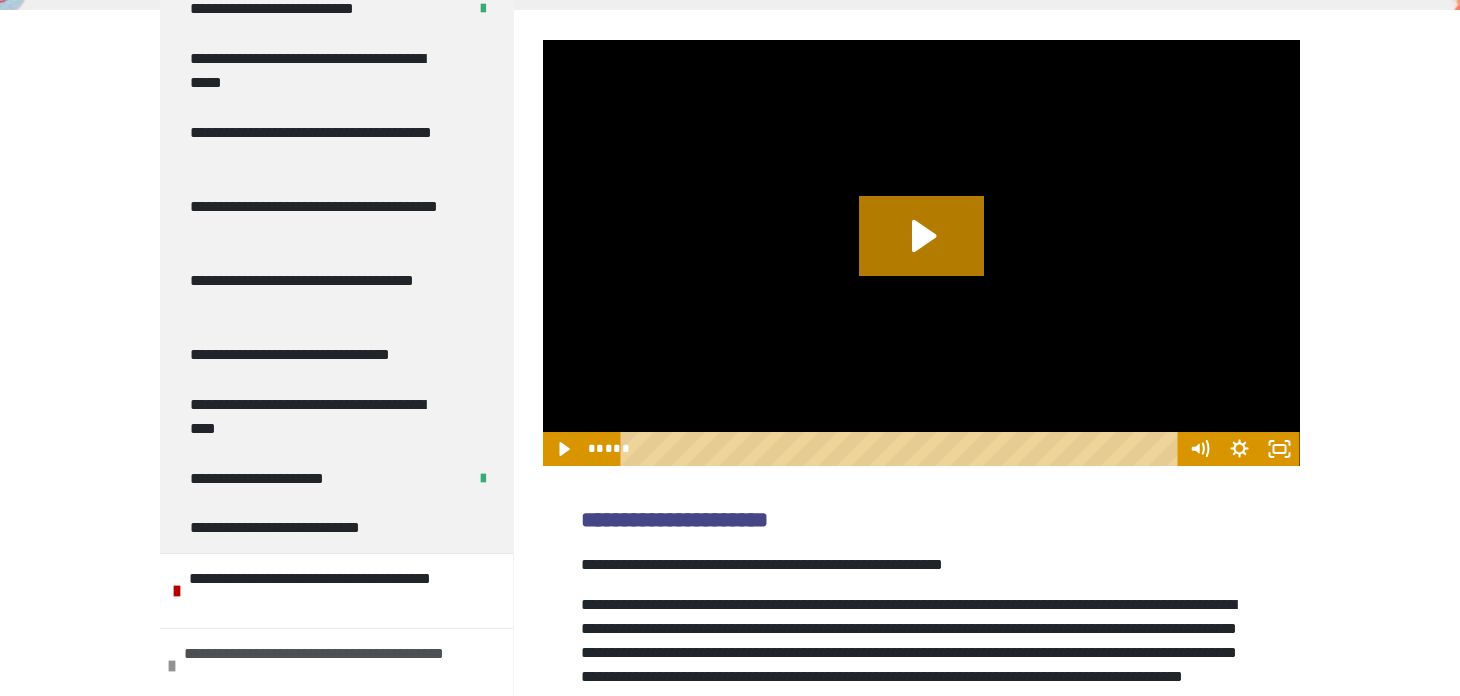 scroll, scrollTop: 503, scrollLeft: 0, axis: vertical 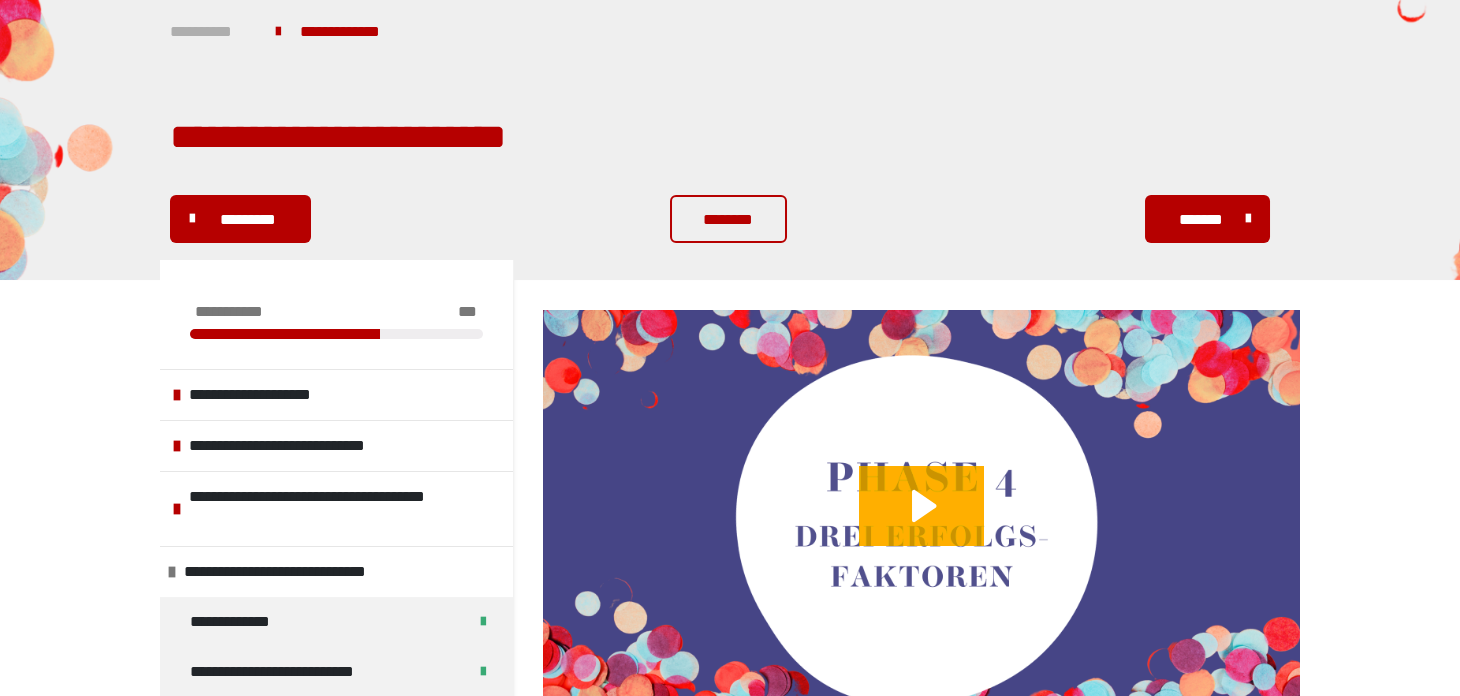 click on "**********" at bounding box center (213, 32) 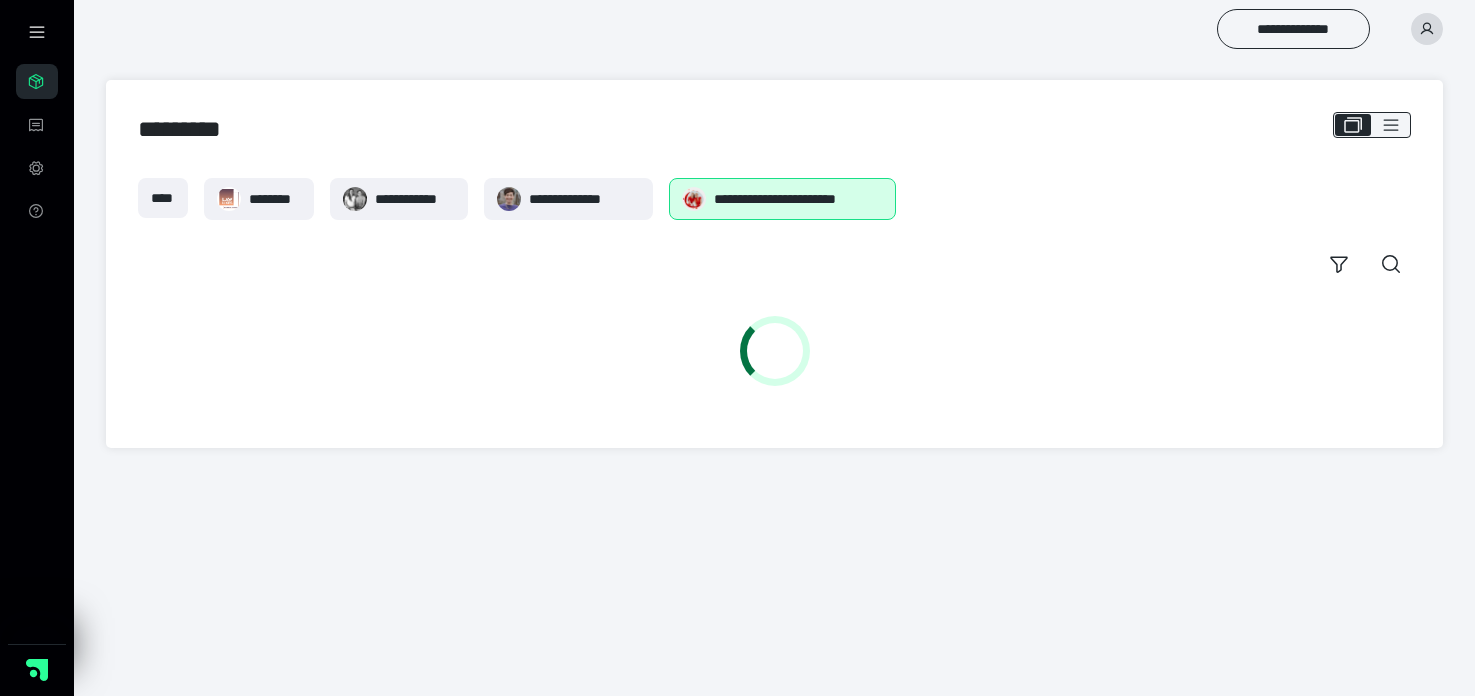 scroll, scrollTop: 0, scrollLeft: 0, axis: both 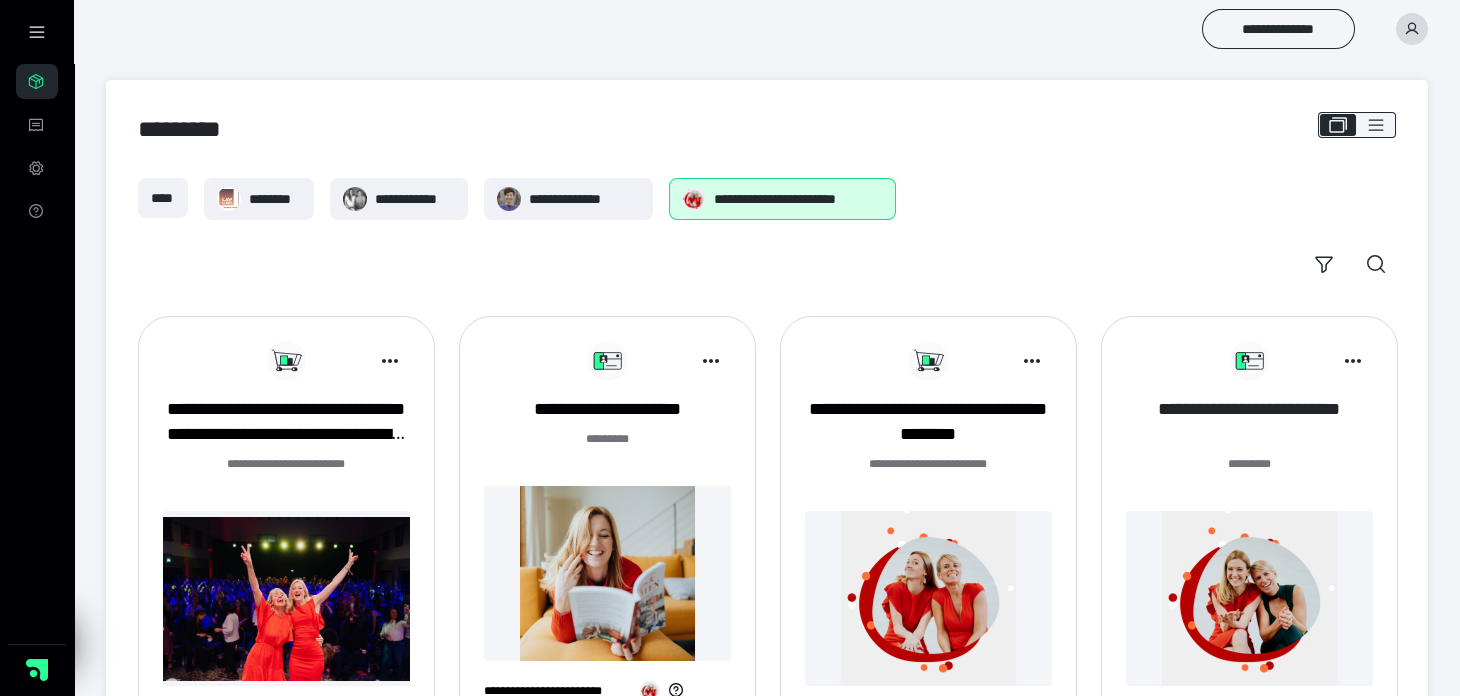 click on "**********" at bounding box center (1249, 422) 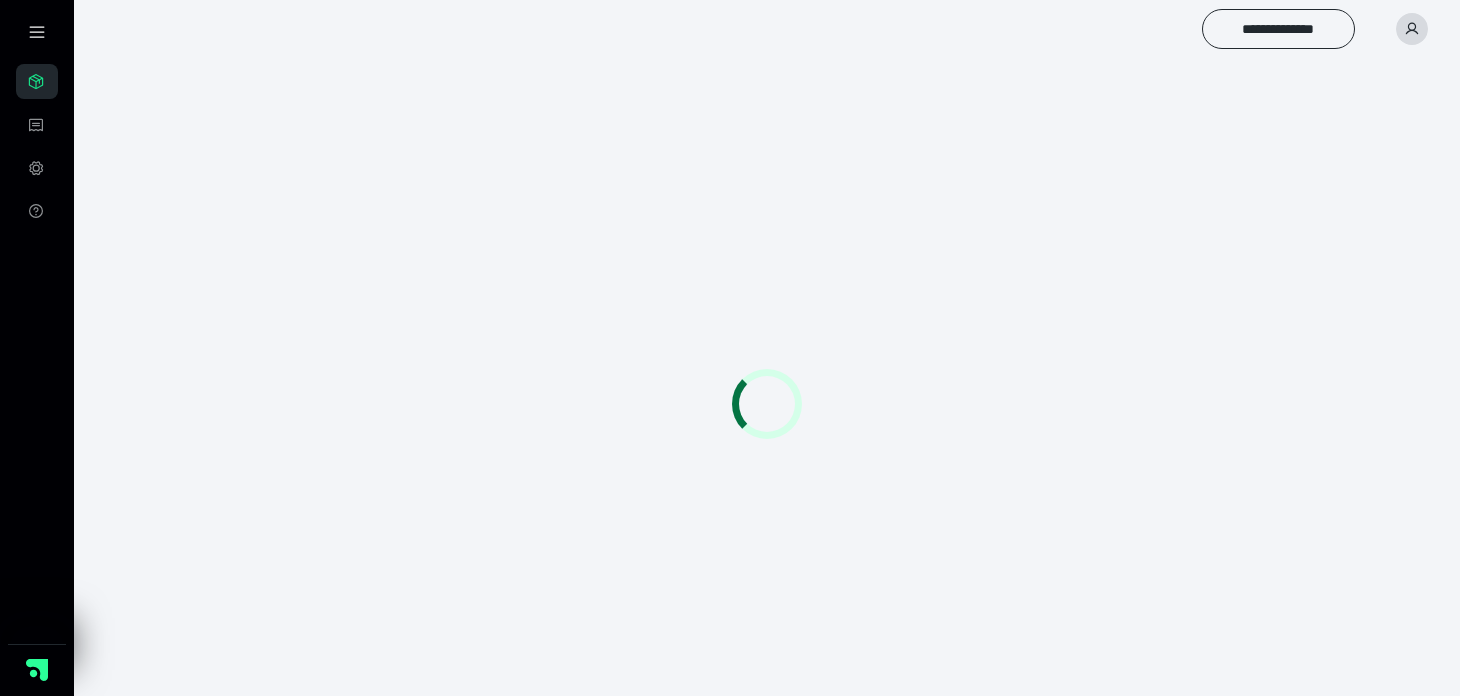 scroll, scrollTop: 0, scrollLeft: 0, axis: both 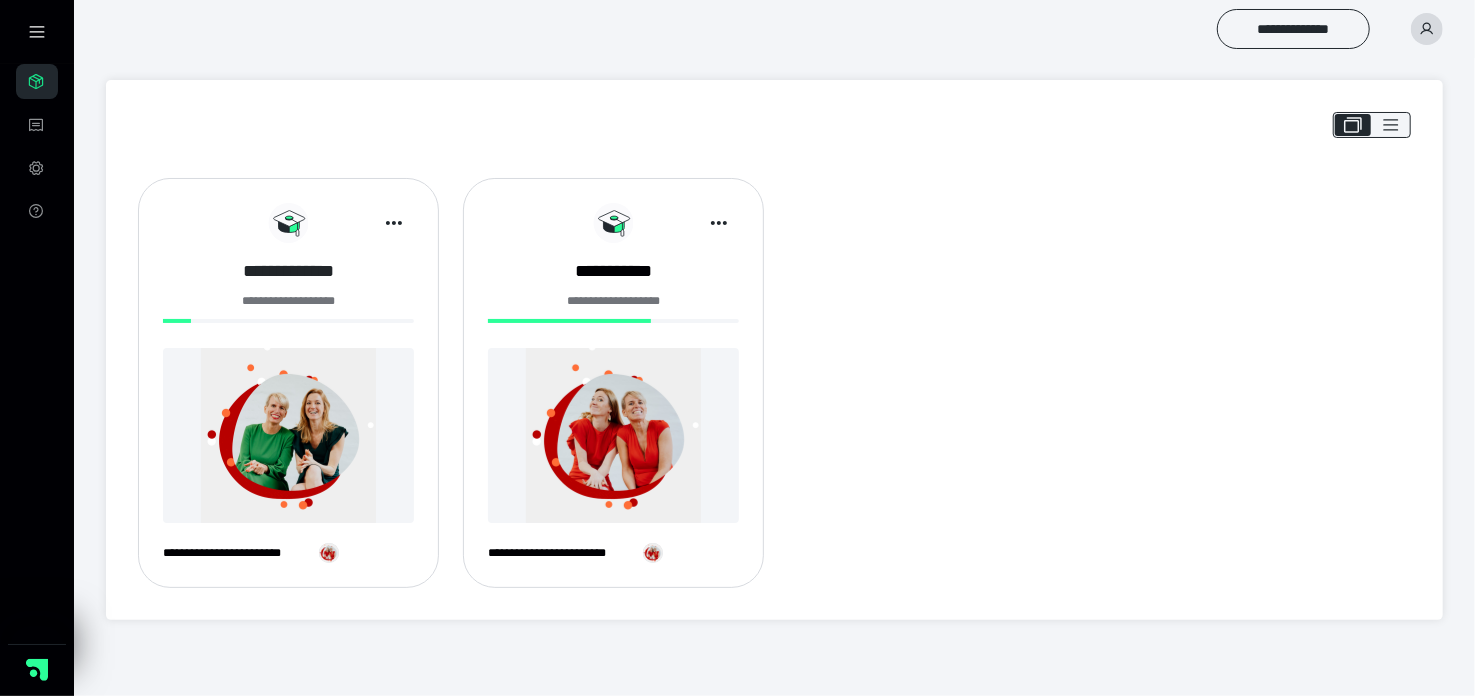 click on "**********" at bounding box center (288, 271) 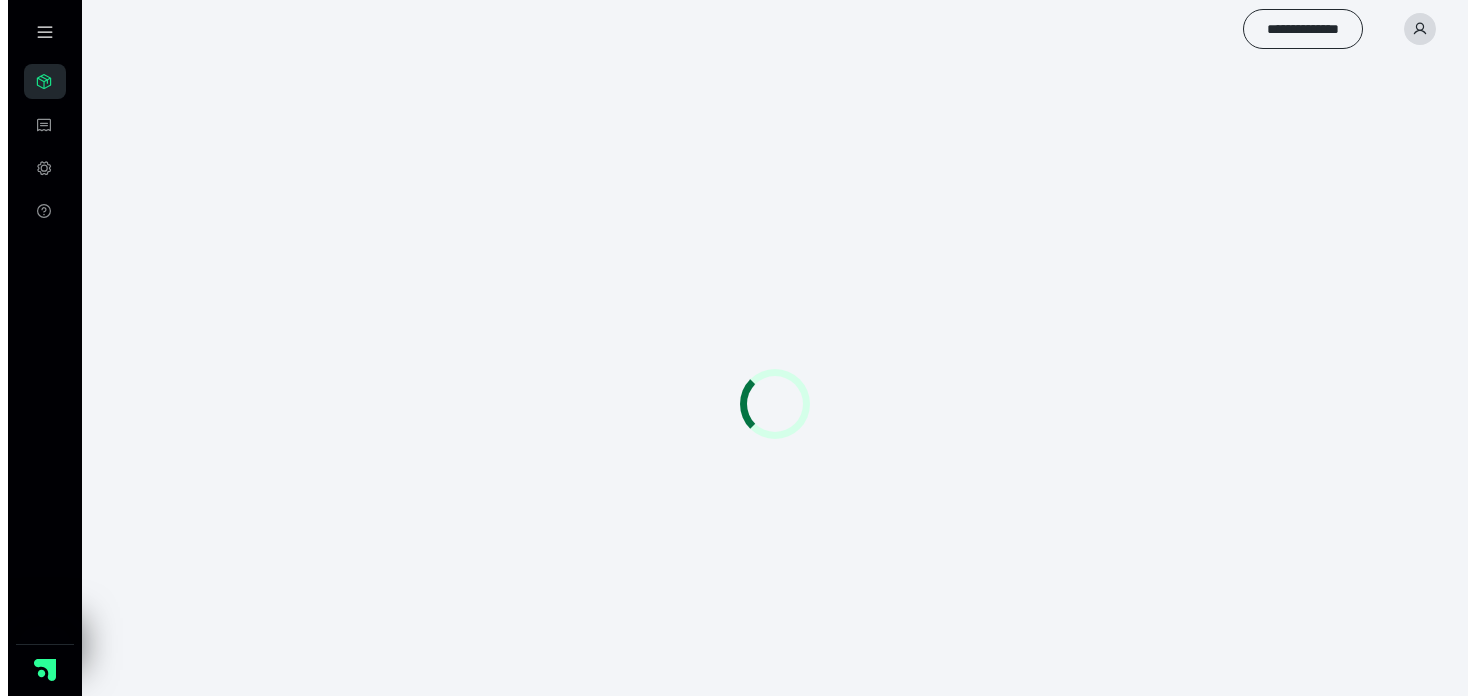 scroll, scrollTop: 0, scrollLeft: 0, axis: both 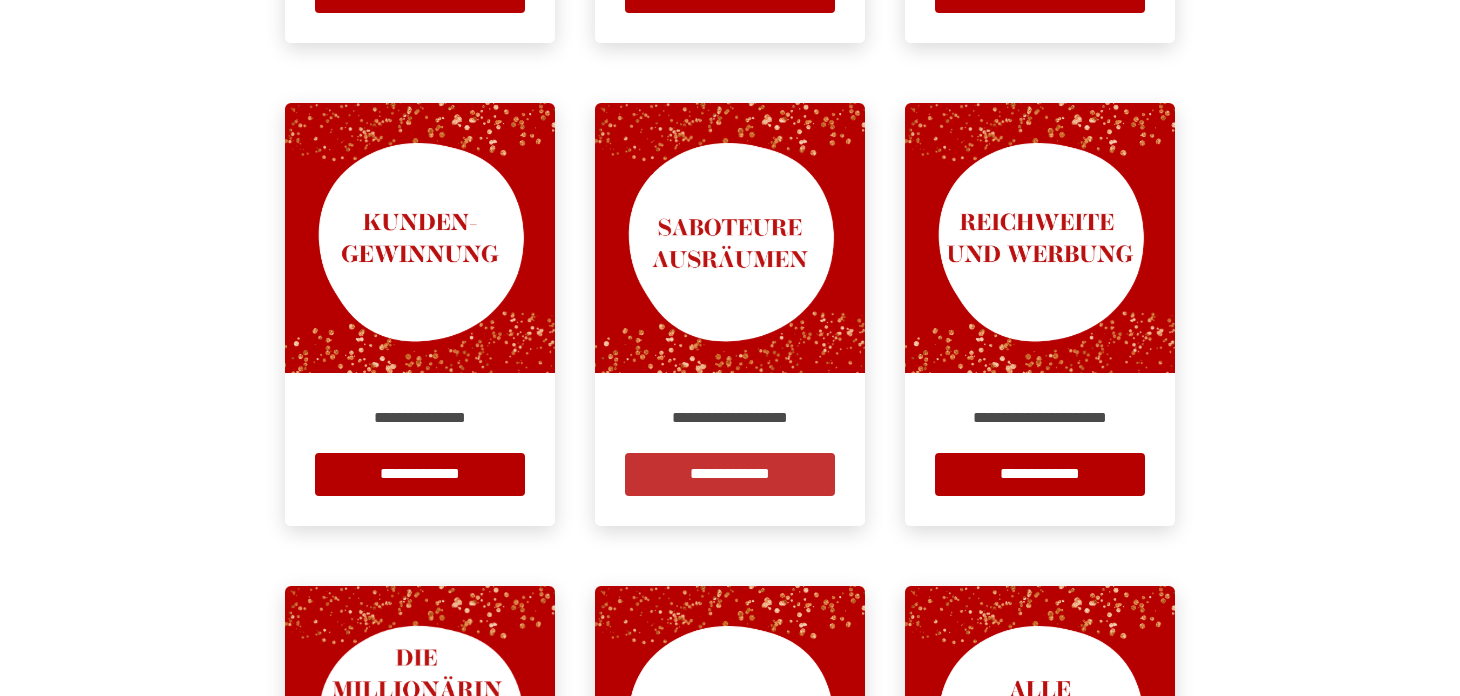 click on "**********" at bounding box center [730, 474] 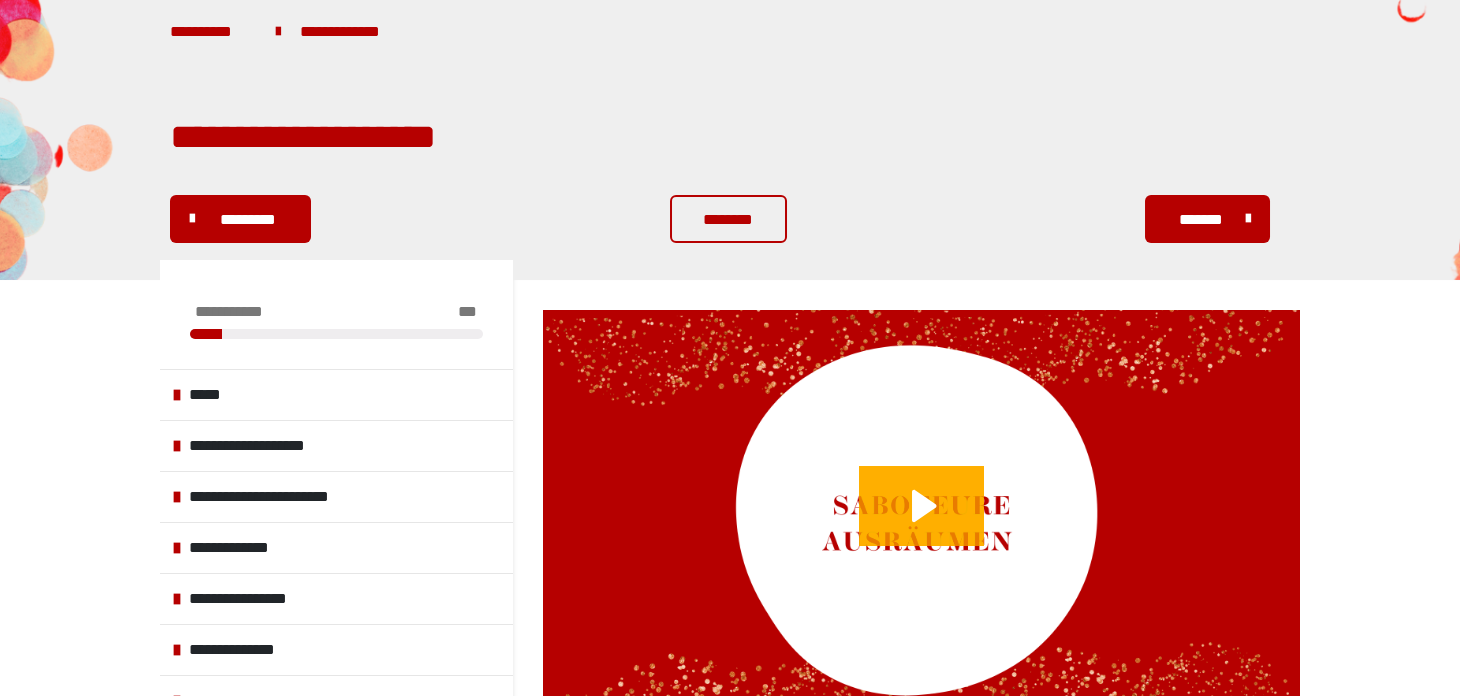 scroll, scrollTop: 340, scrollLeft: 0, axis: vertical 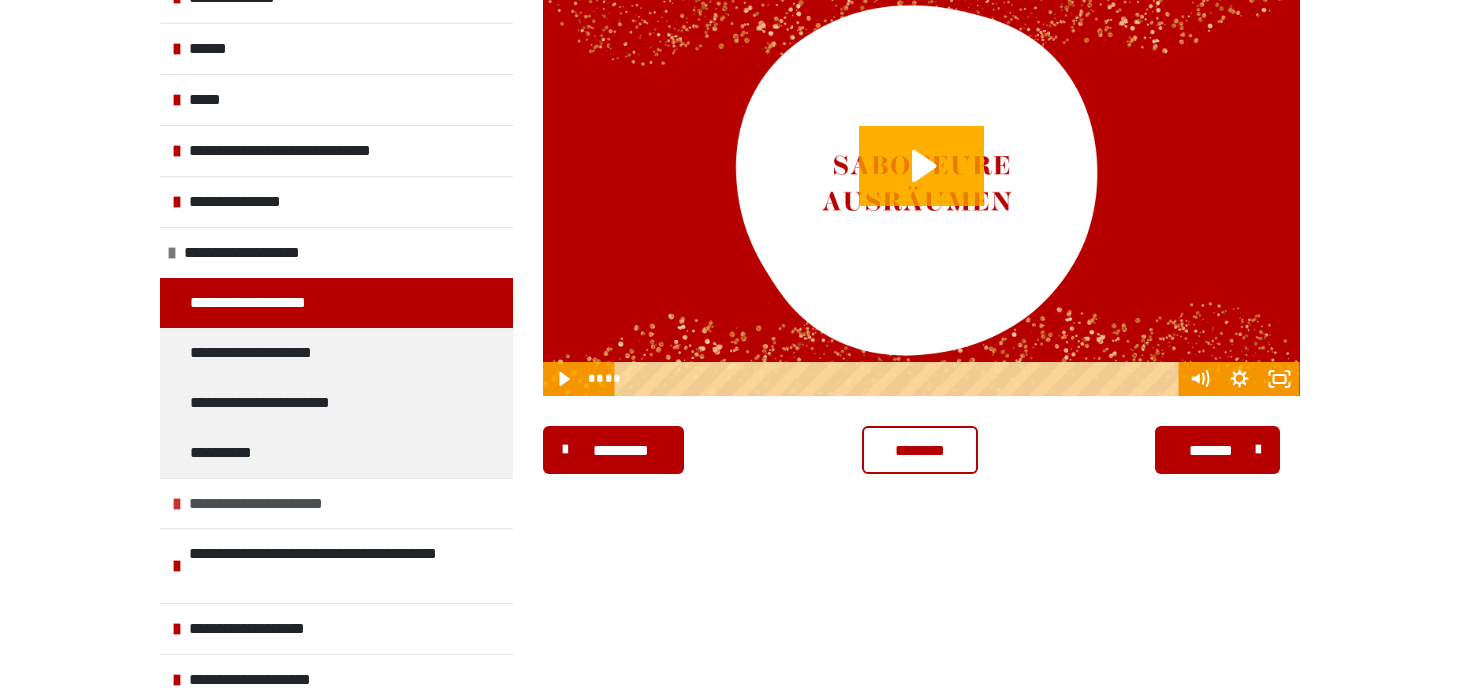 click on "**********" at bounding box center [282, 504] 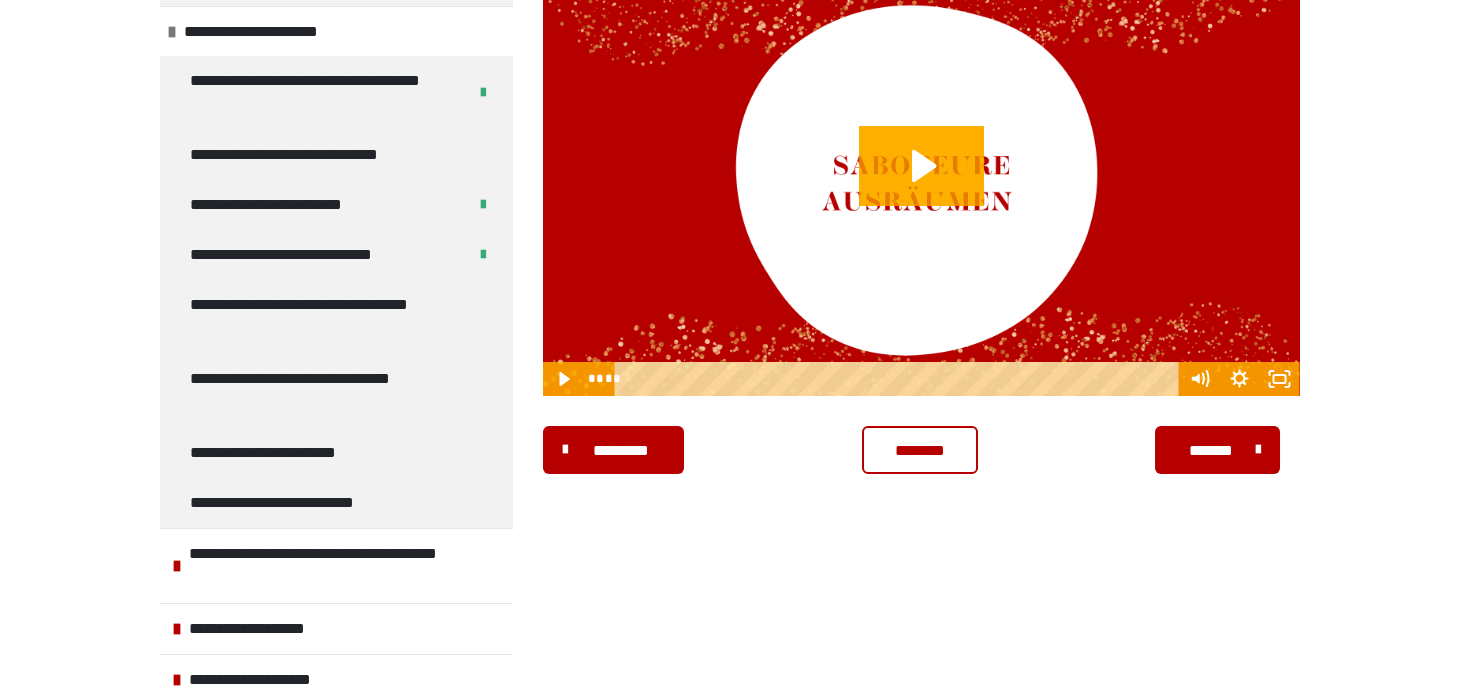 scroll, scrollTop: 853, scrollLeft: 0, axis: vertical 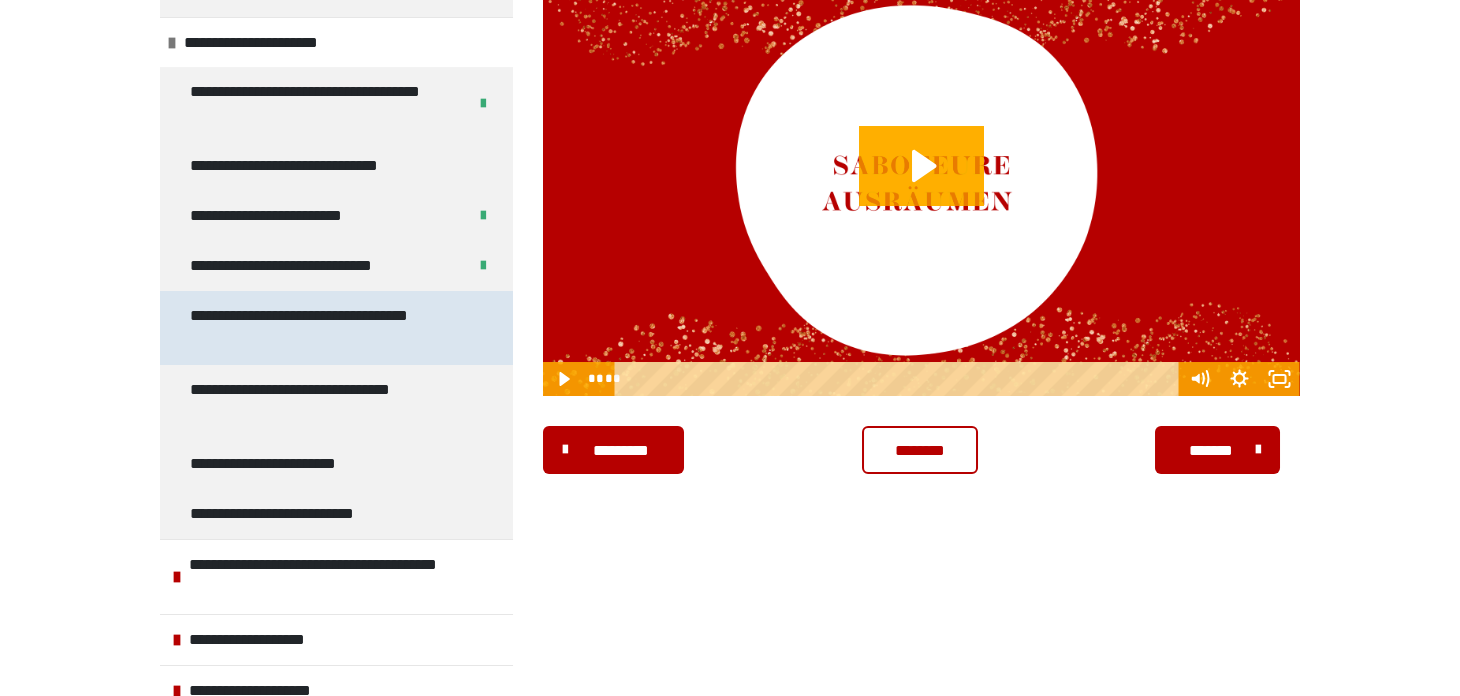 click on "**********" at bounding box center (321, 328) 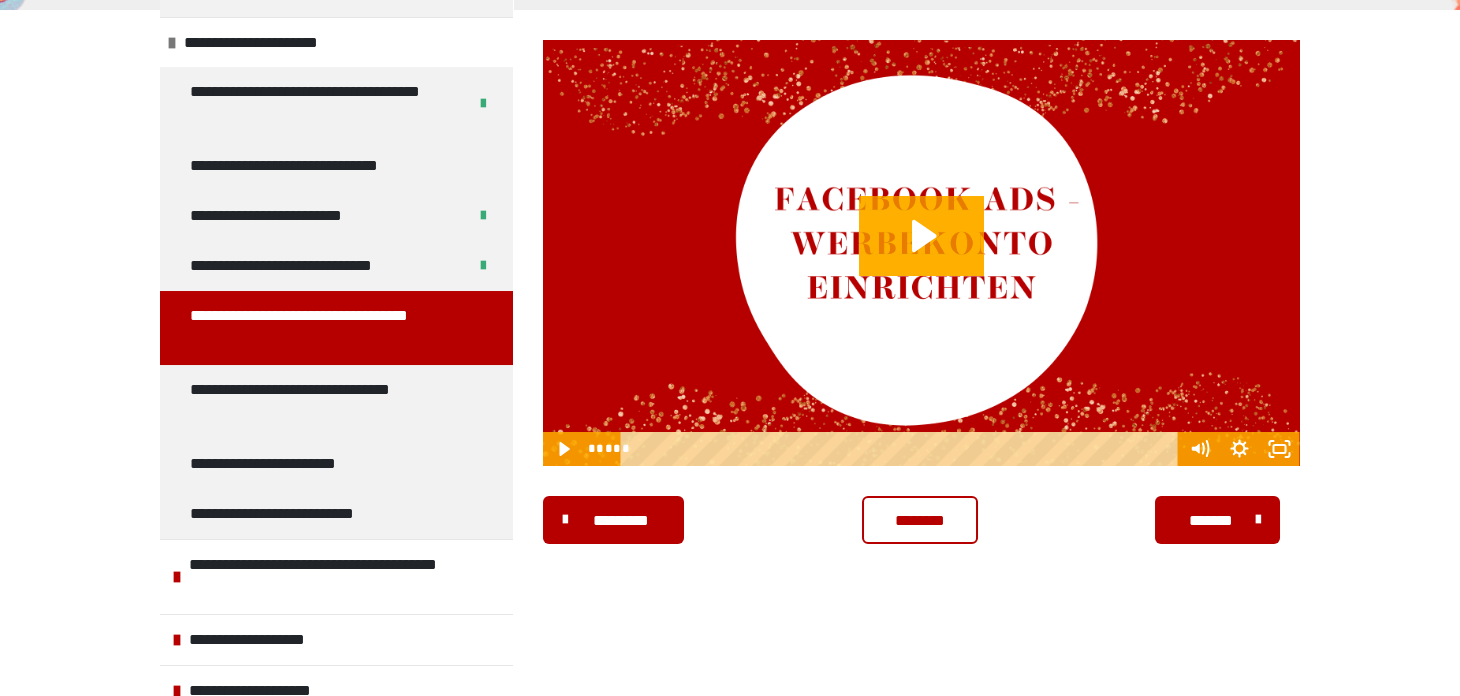 click on "**********" at bounding box center (730, 248) 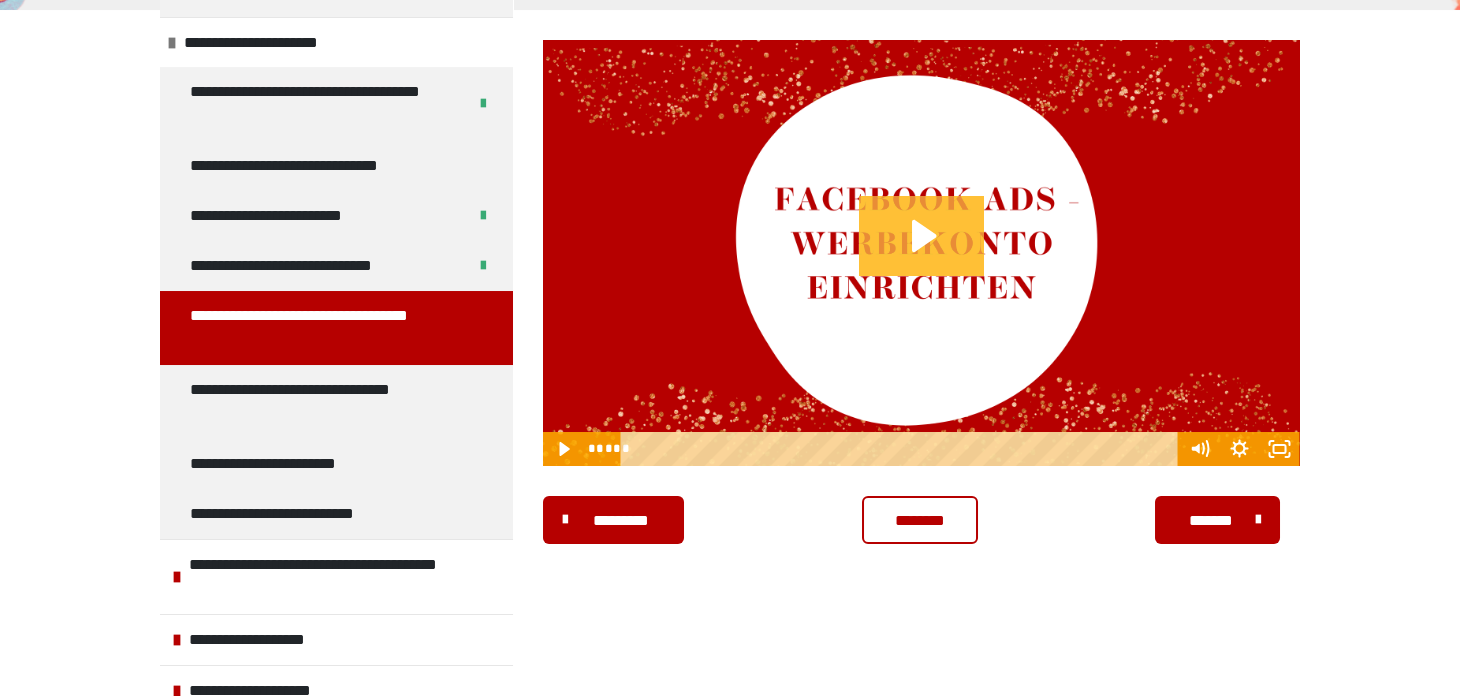 click 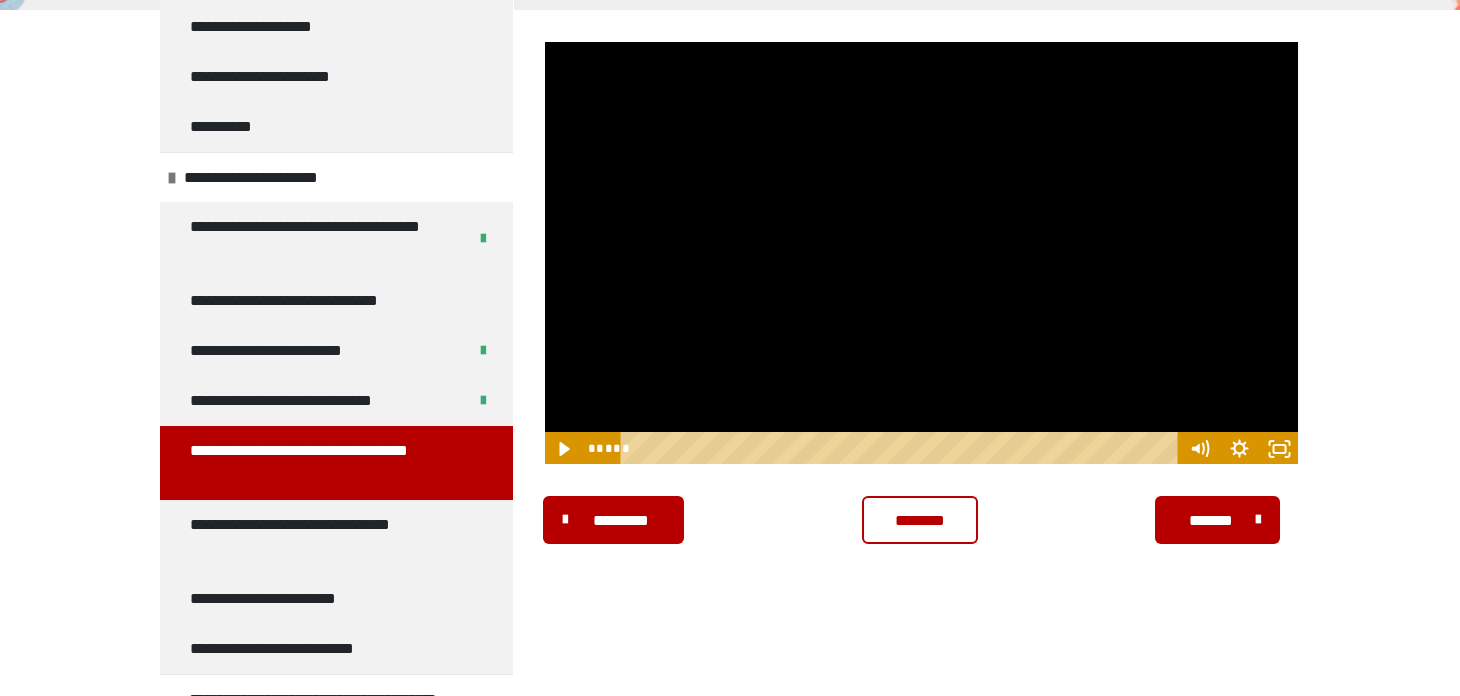 scroll, scrollTop: 800, scrollLeft: 0, axis: vertical 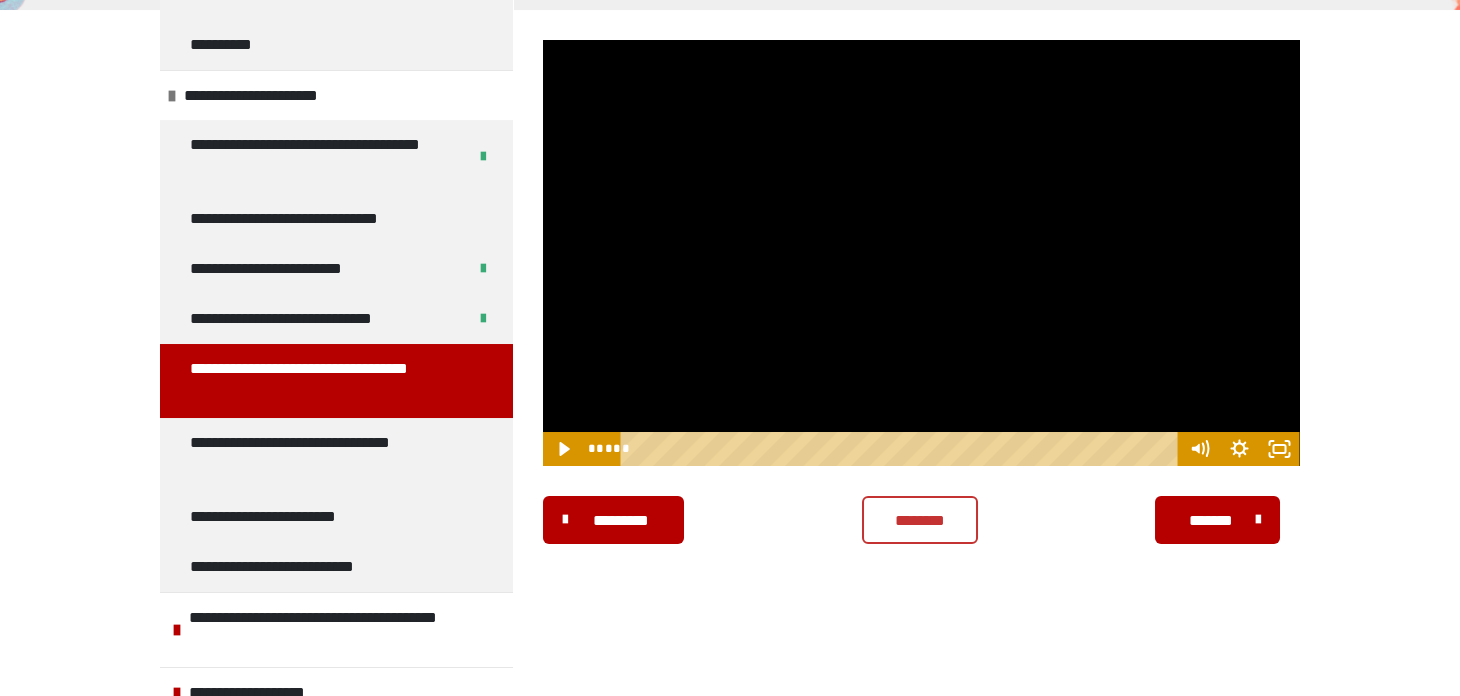 click on "********" at bounding box center (920, 521) 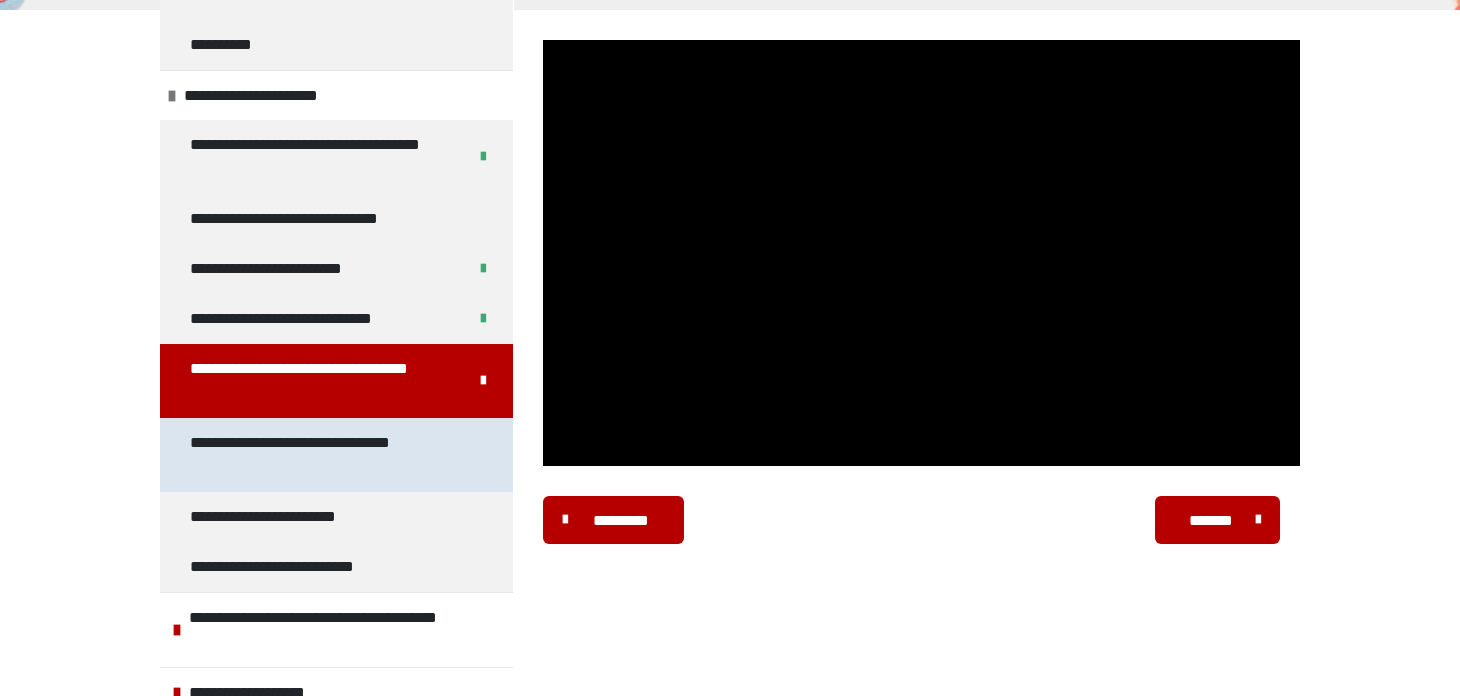 click on "**********" at bounding box center (321, 455) 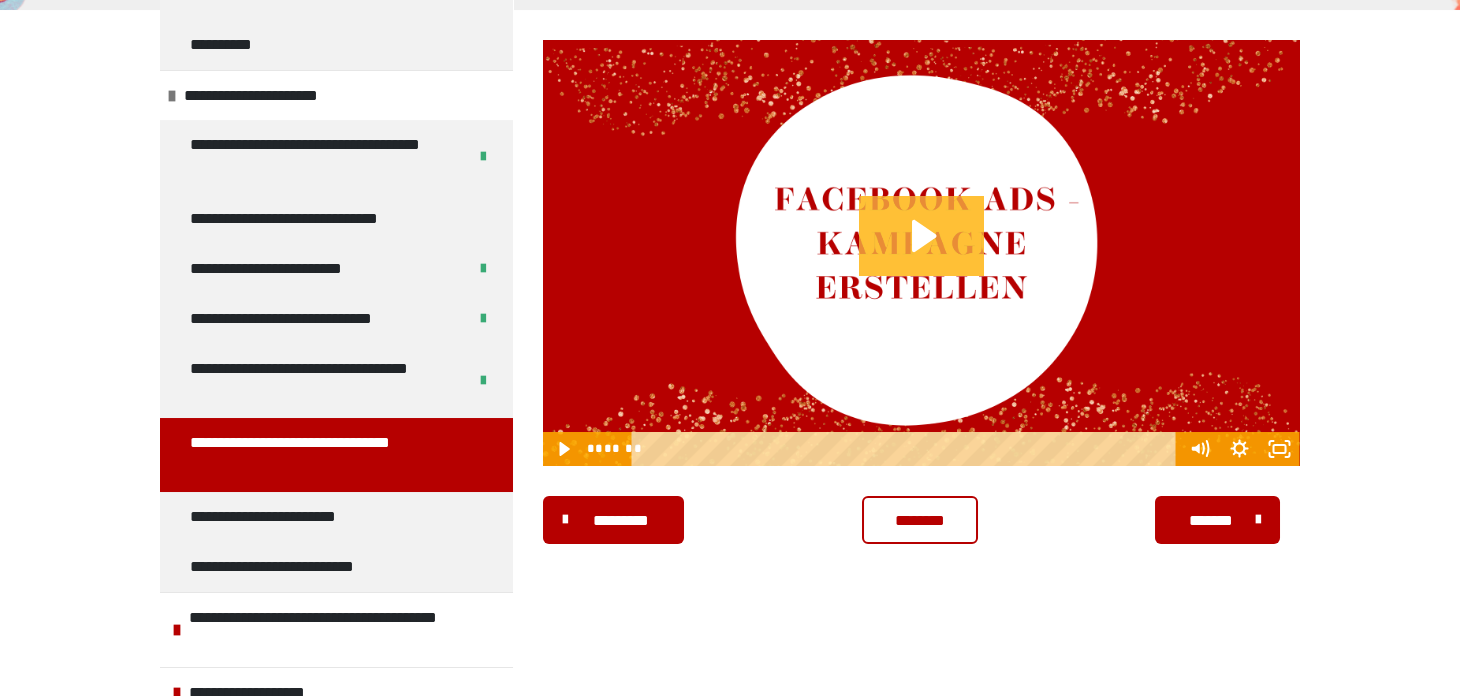 click 